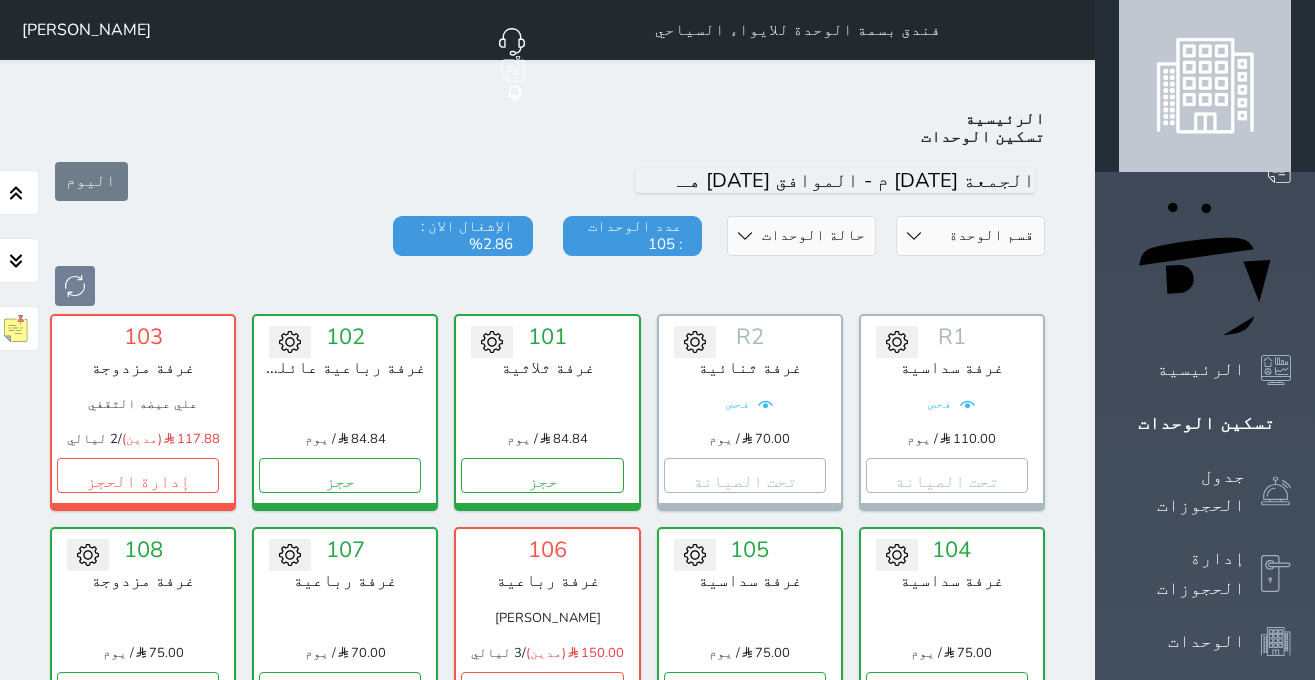 scroll, scrollTop: 204, scrollLeft: 0, axis: vertical 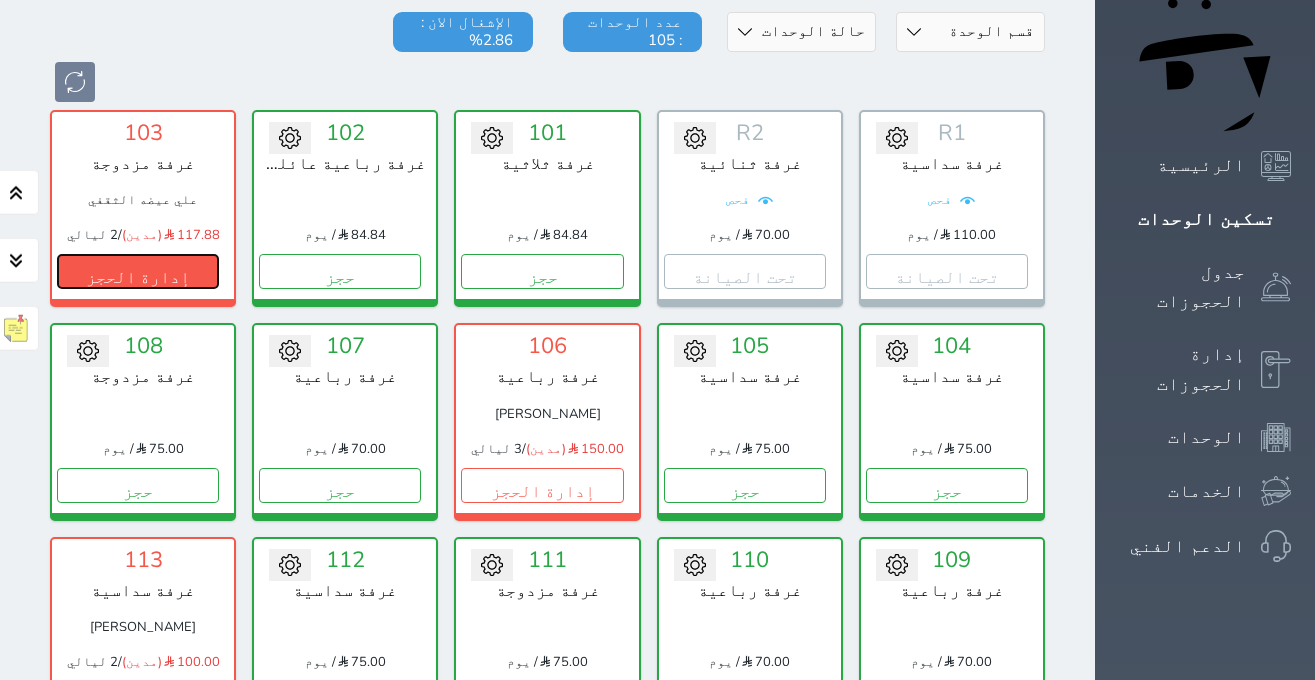 click on "إدارة الحجز" at bounding box center (138, 271) 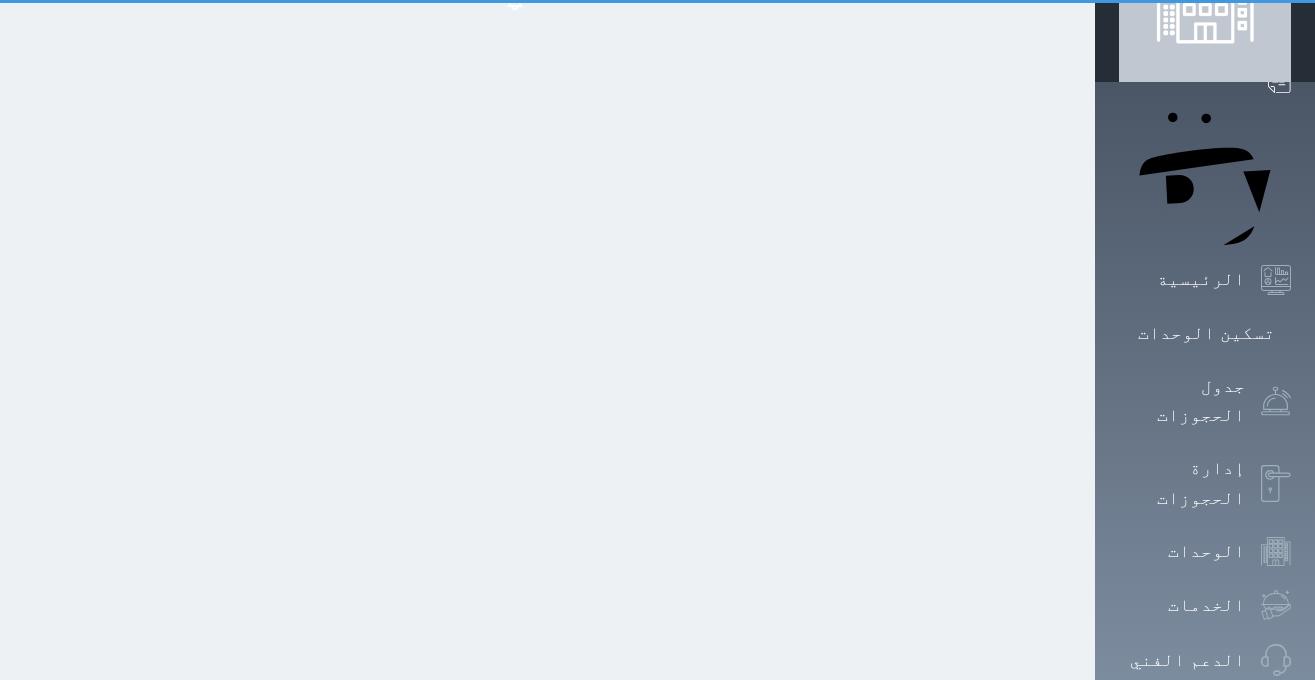 scroll, scrollTop: 0, scrollLeft: 0, axis: both 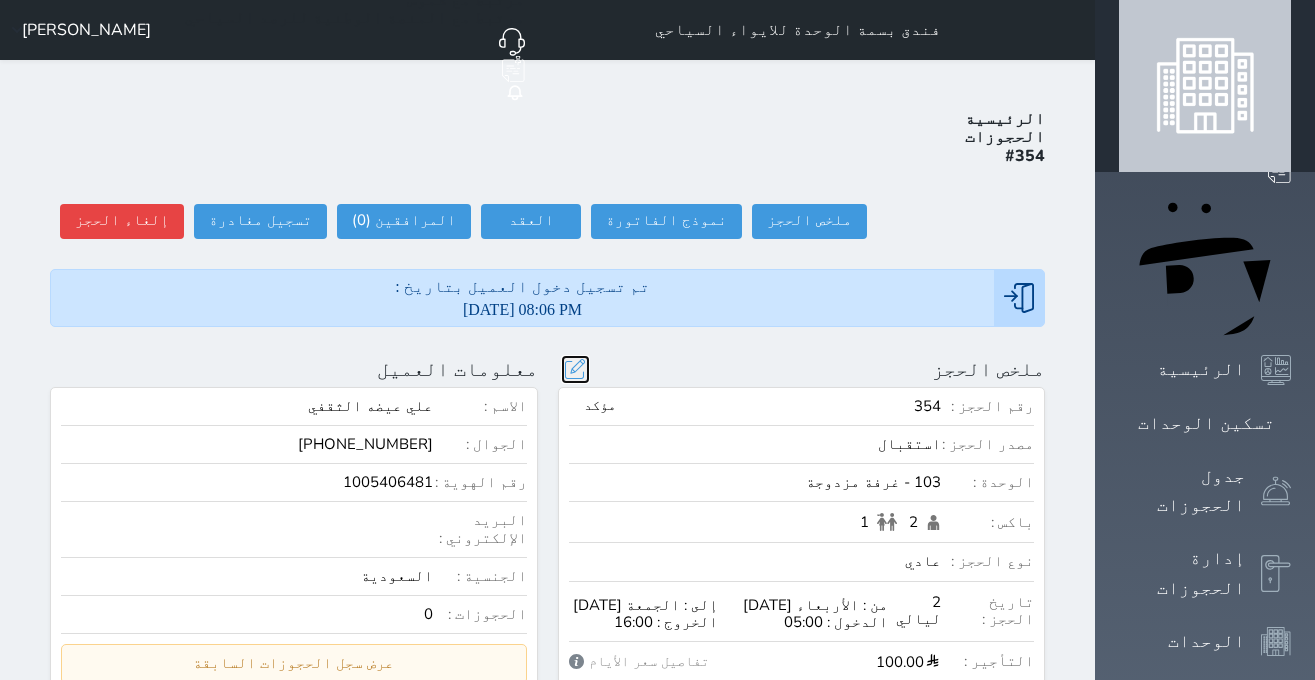 click at bounding box center (575, 369) 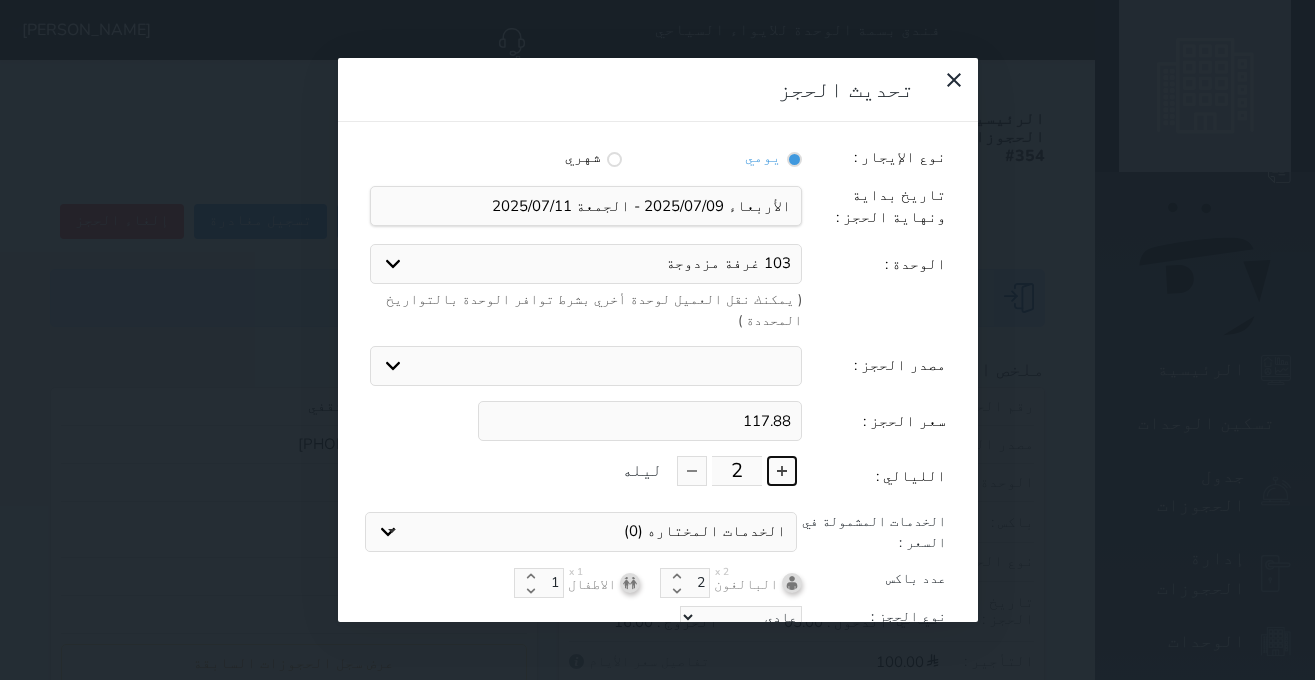click at bounding box center (782, 471) 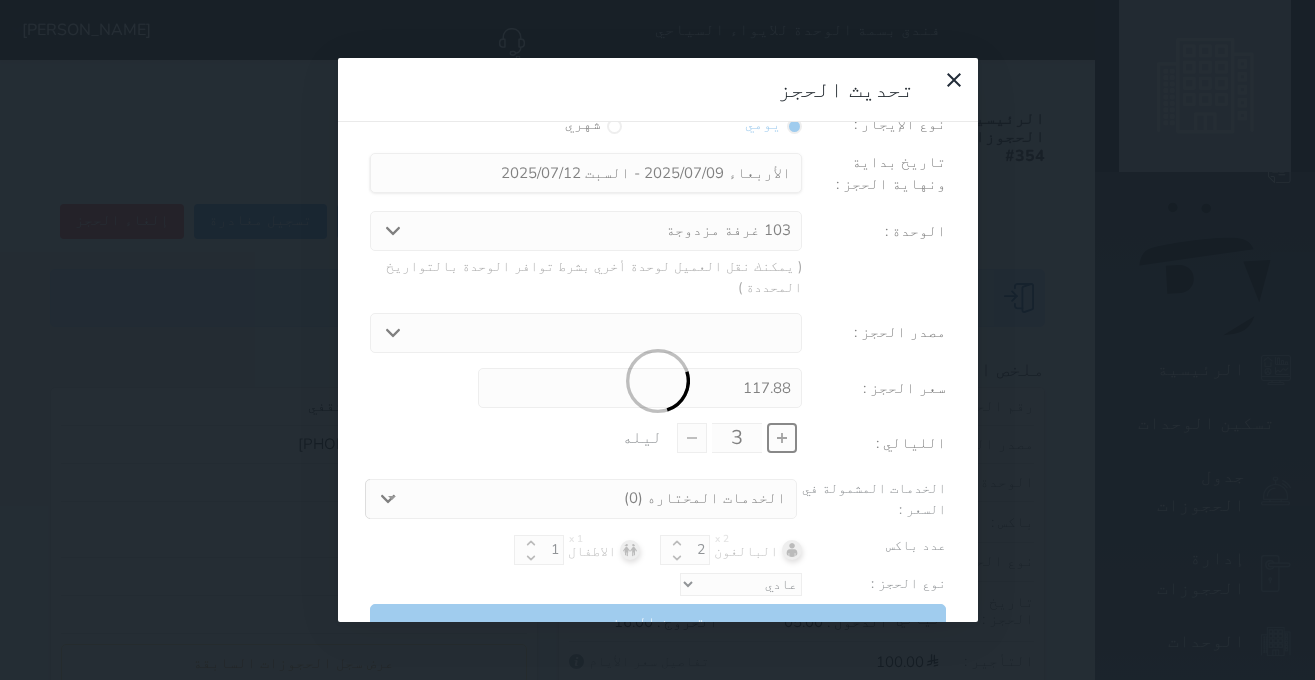 scroll, scrollTop: 45, scrollLeft: 0, axis: vertical 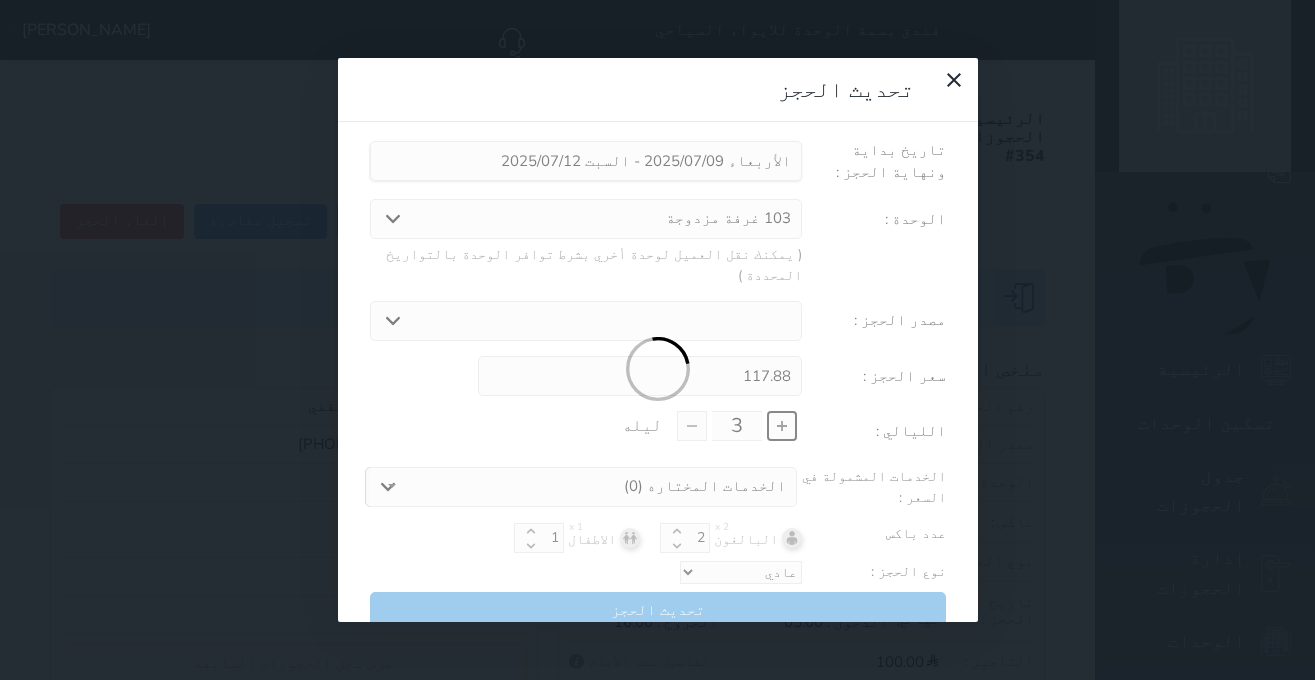 type on "176.82" 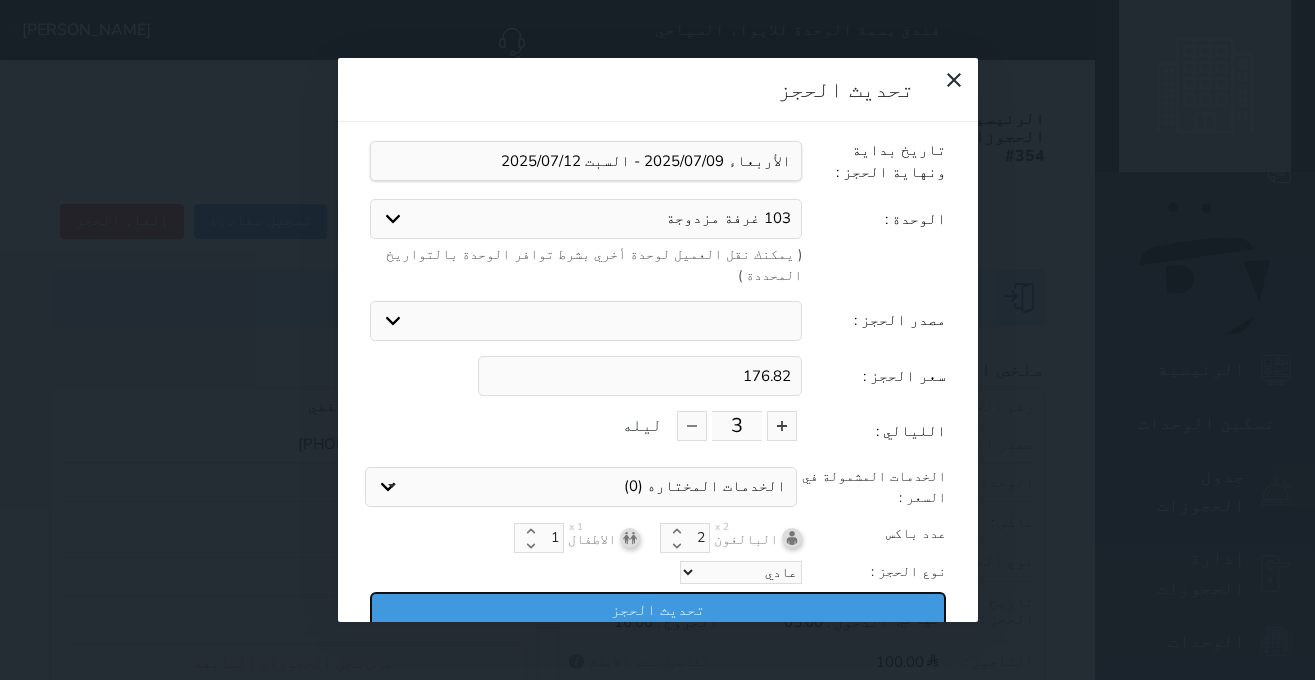 click on "تحديث الحجز" at bounding box center (658, 609) 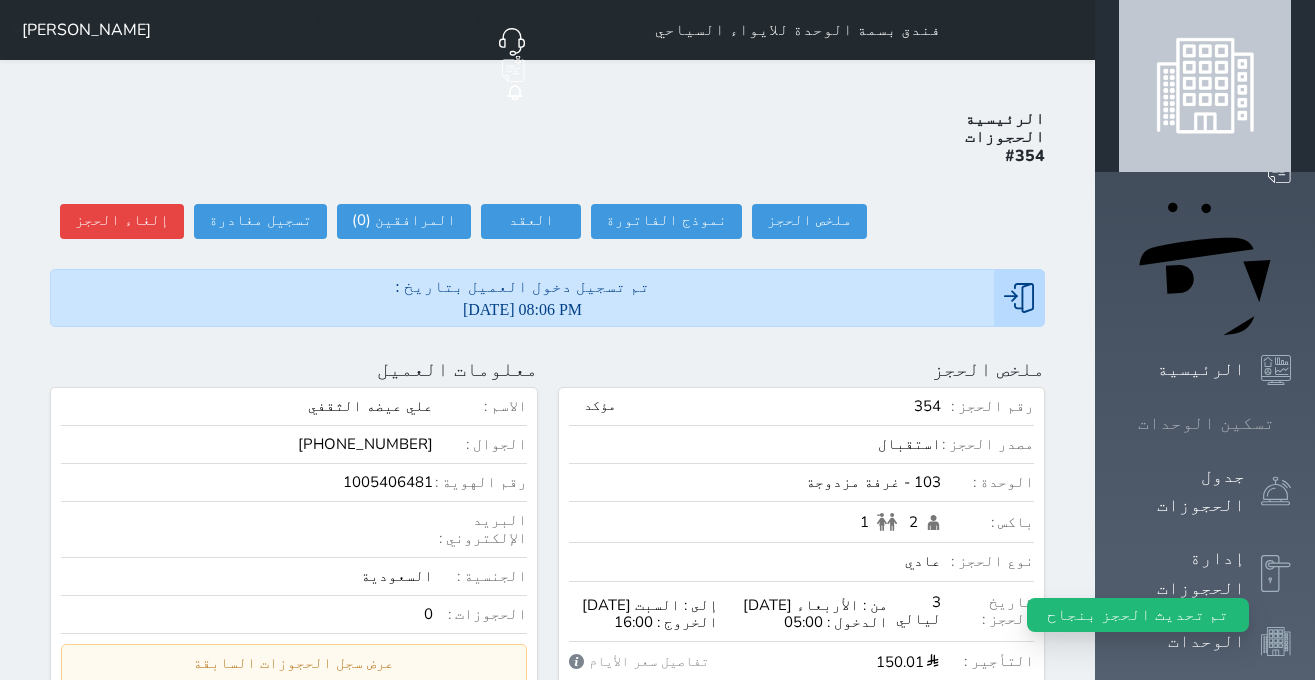 click at bounding box center (1291, 423) 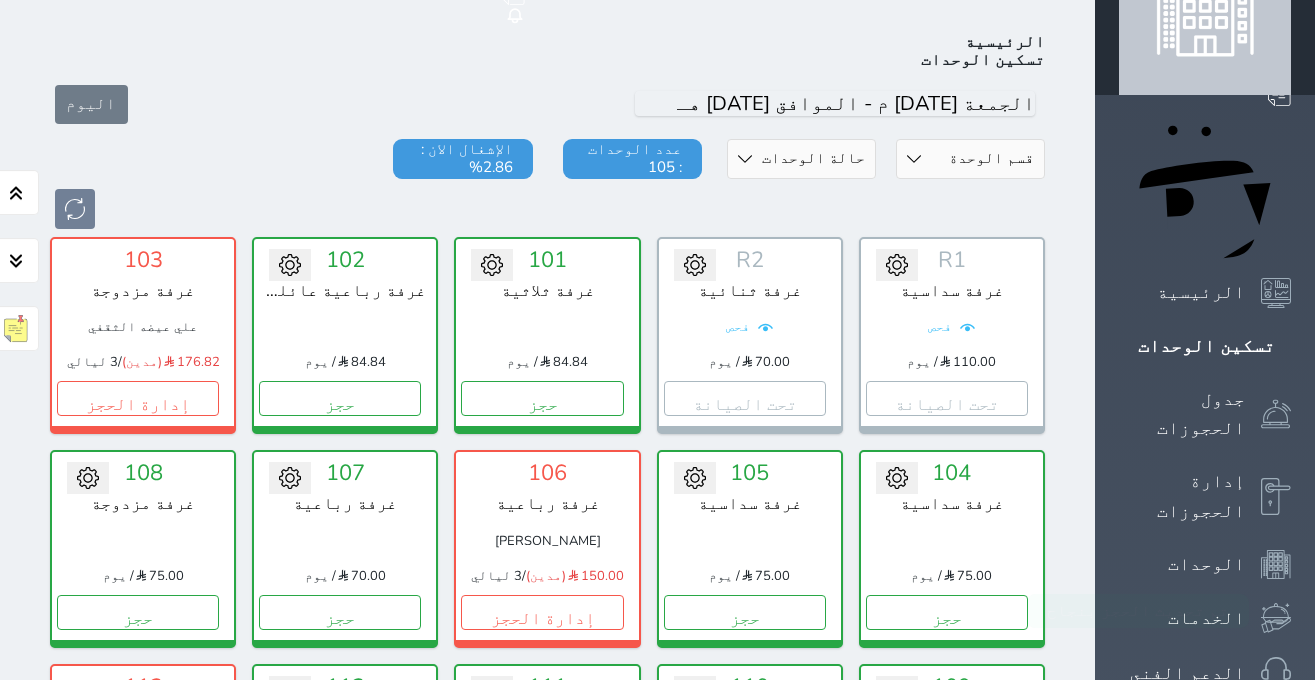 scroll, scrollTop: 78, scrollLeft: 0, axis: vertical 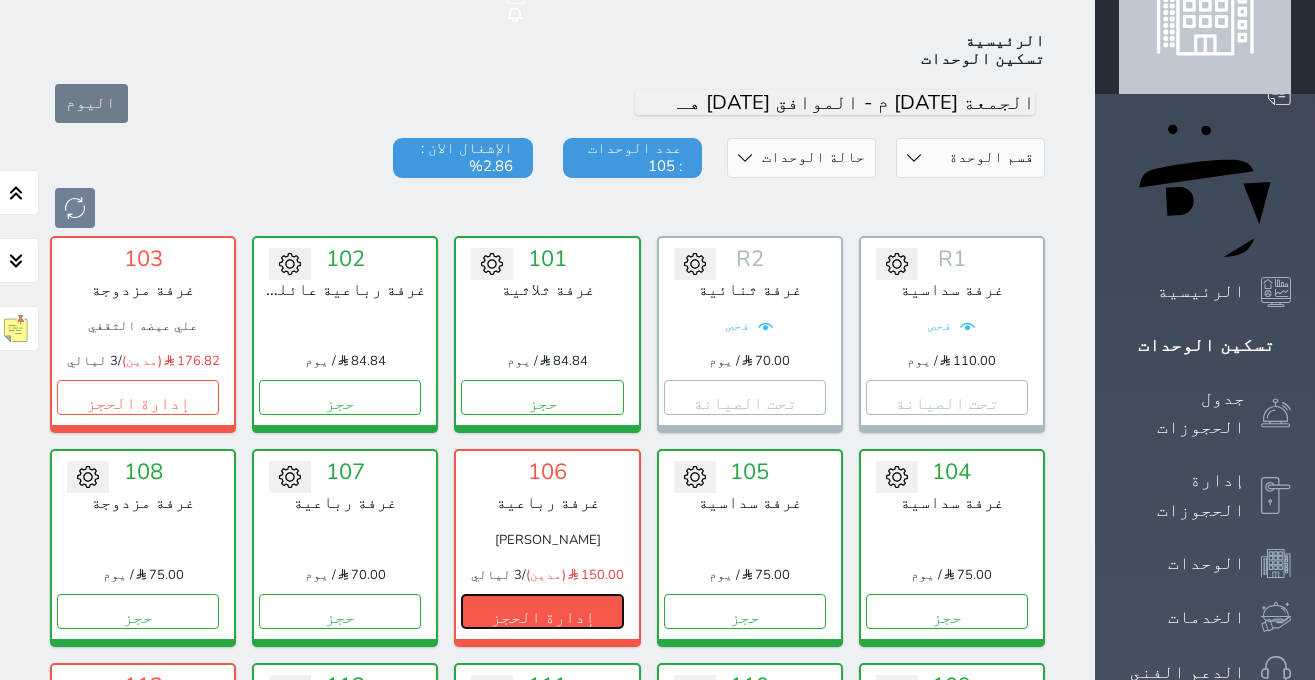 click on "إدارة الحجز" at bounding box center [542, 611] 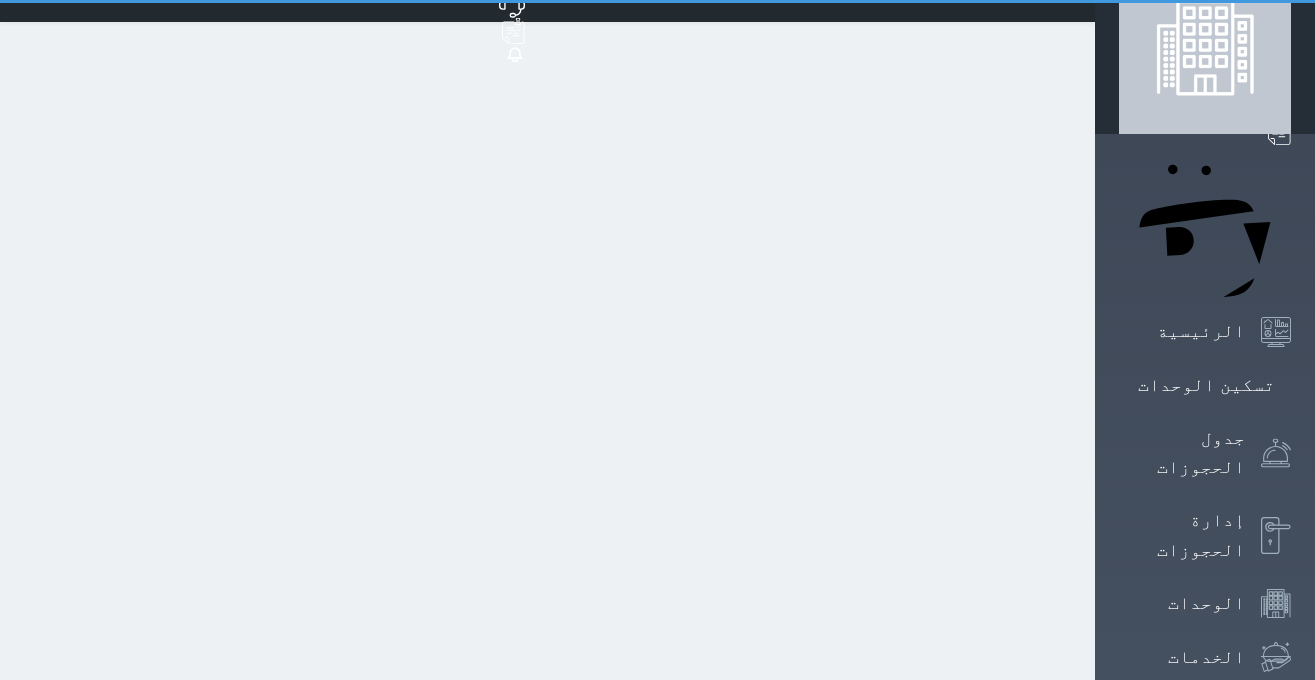 scroll, scrollTop: 0, scrollLeft: 0, axis: both 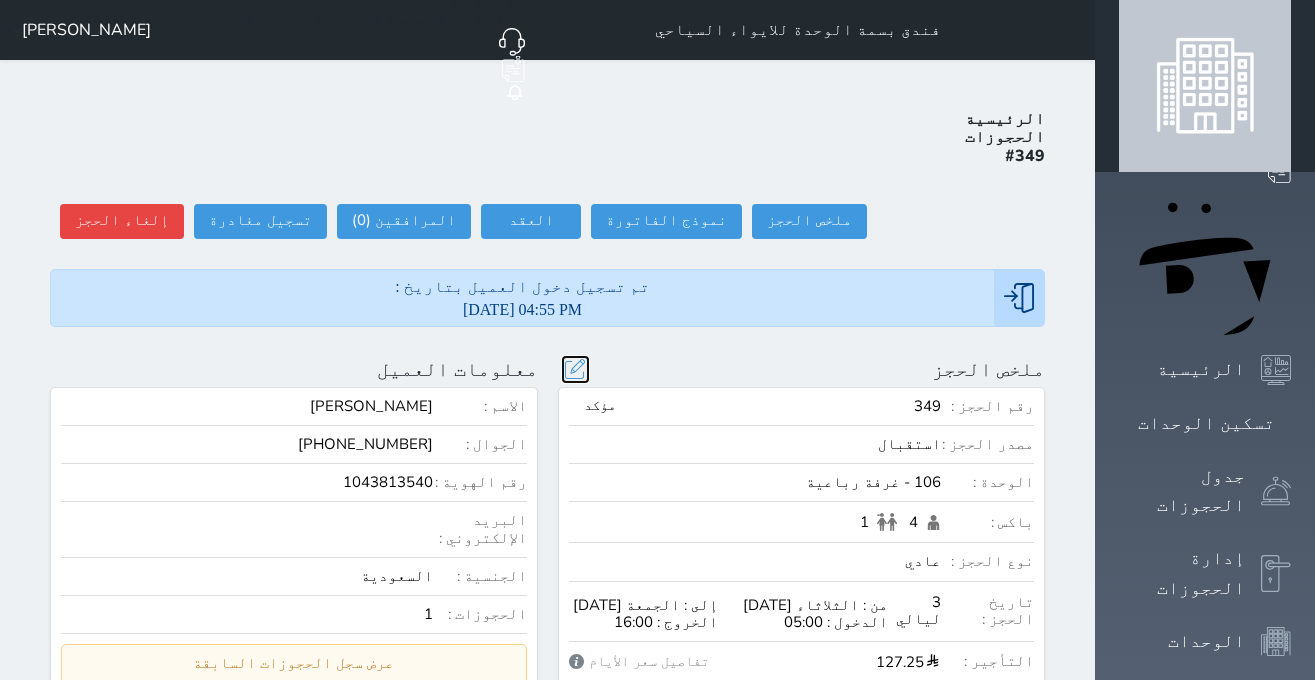 click at bounding box center (575, 369) 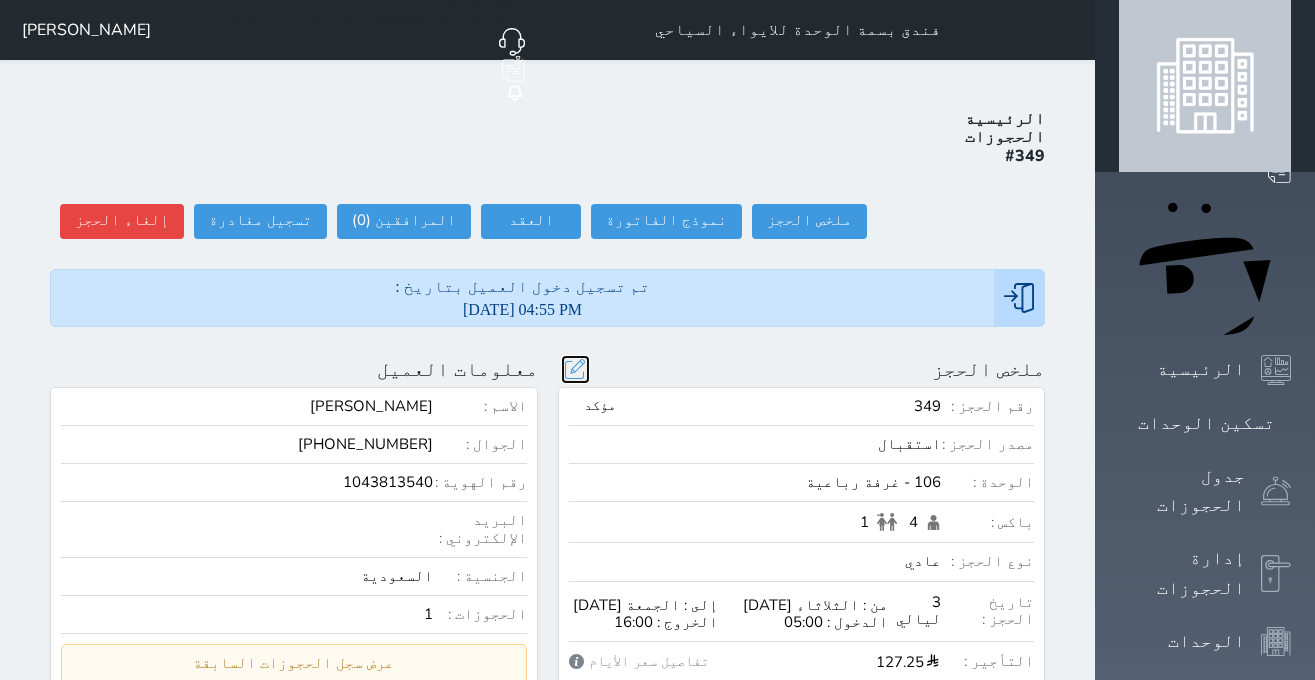 scroll, scrollTop: 45, scrollLeft: 0, axis: vertical 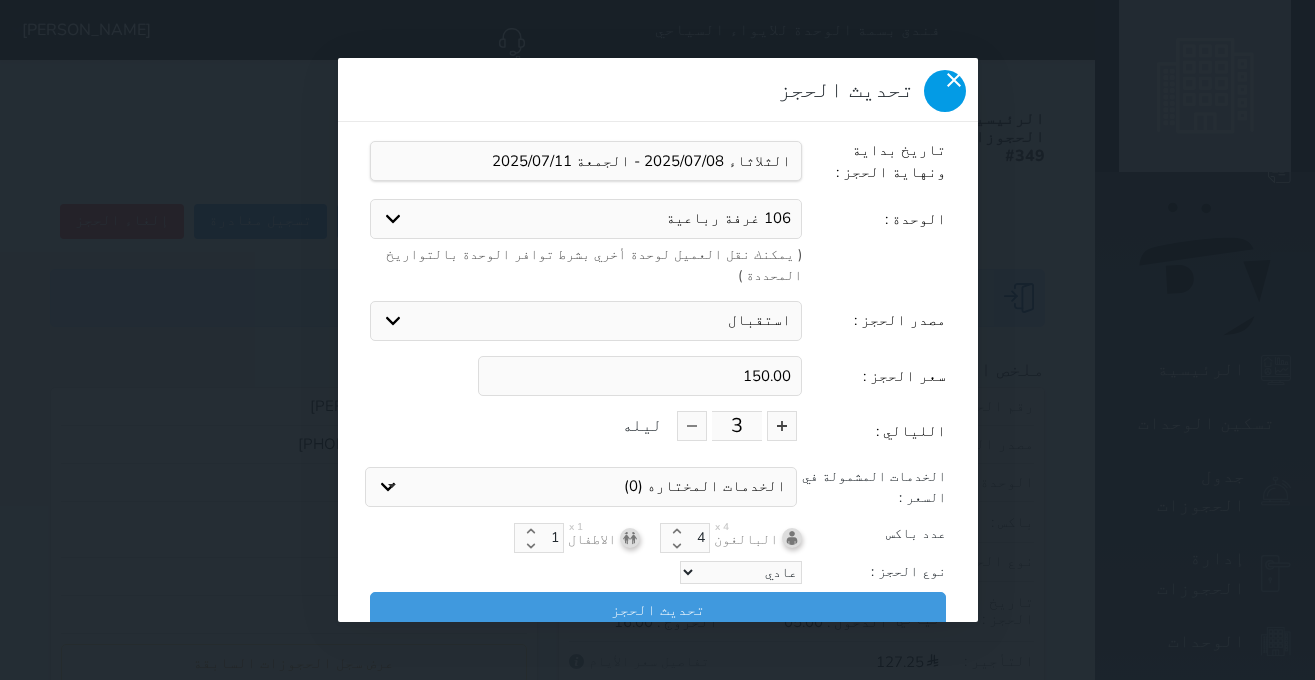 click 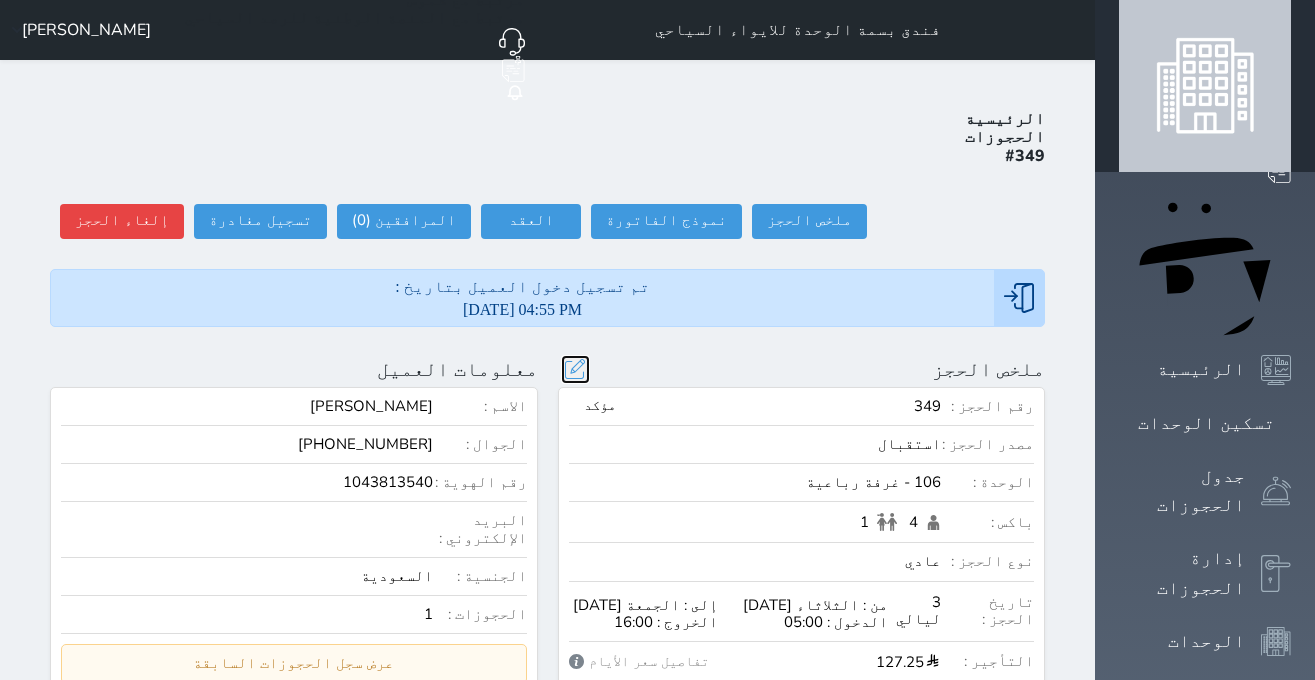 click at bounding box center [575, 369] 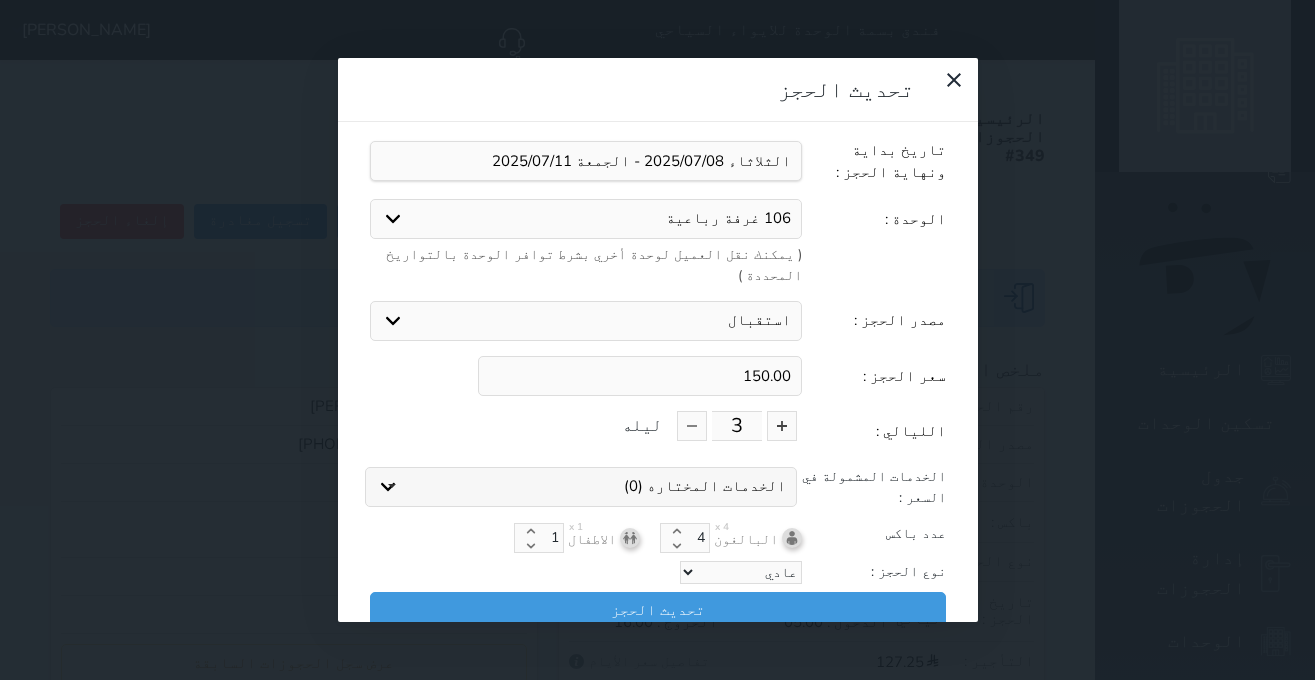 scroll, scrollTop: 45, scrollLeft: 0, axis: vertical 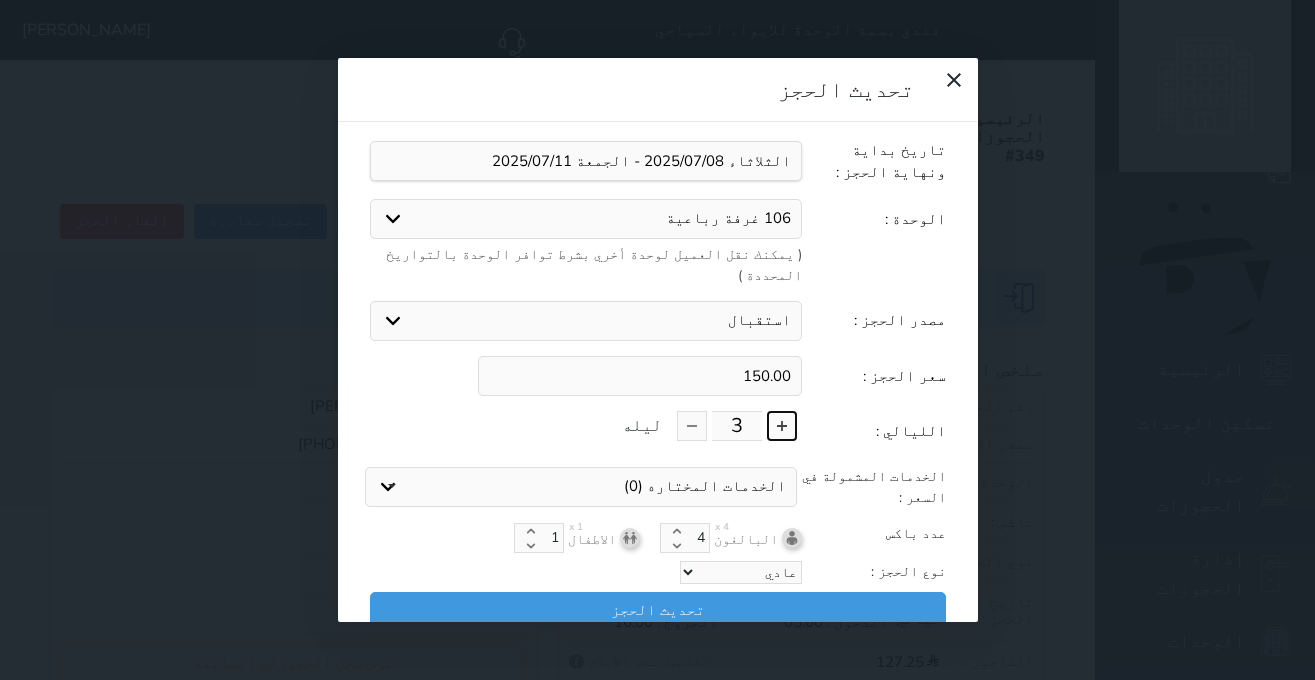 click at bounding box center [782, 426] 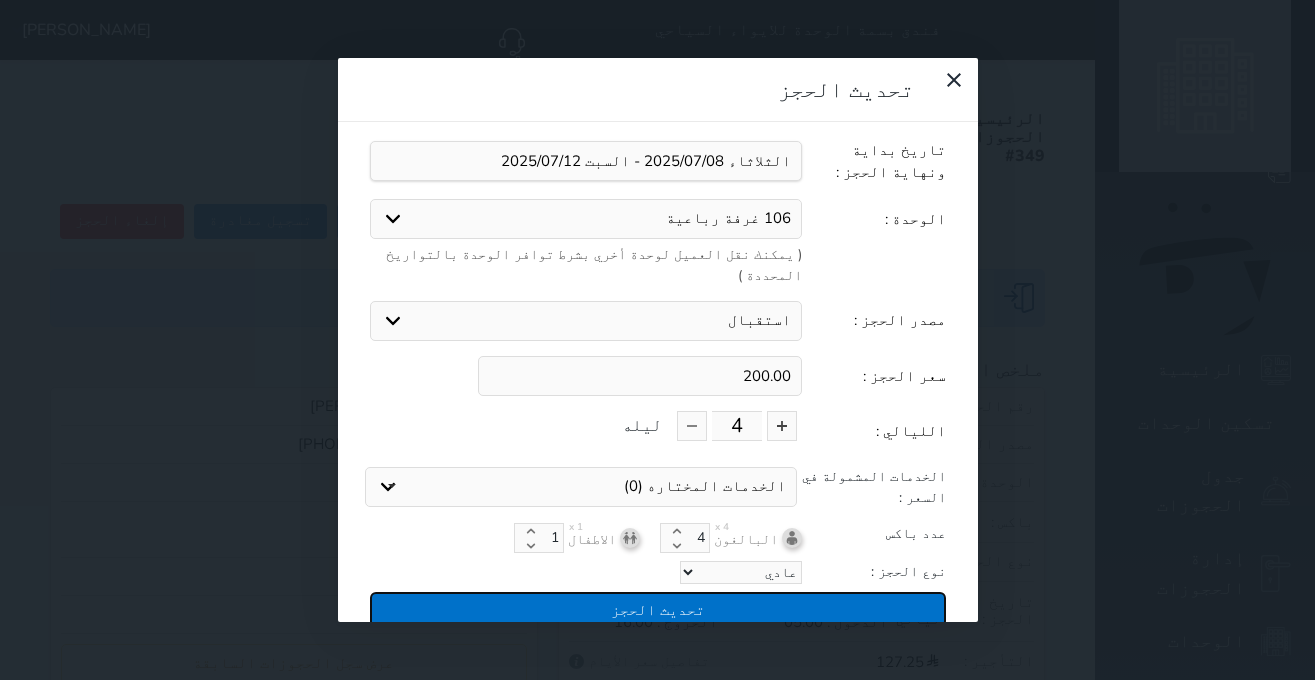 click on "تحديث الحجز" at bounding box center [658, 609] 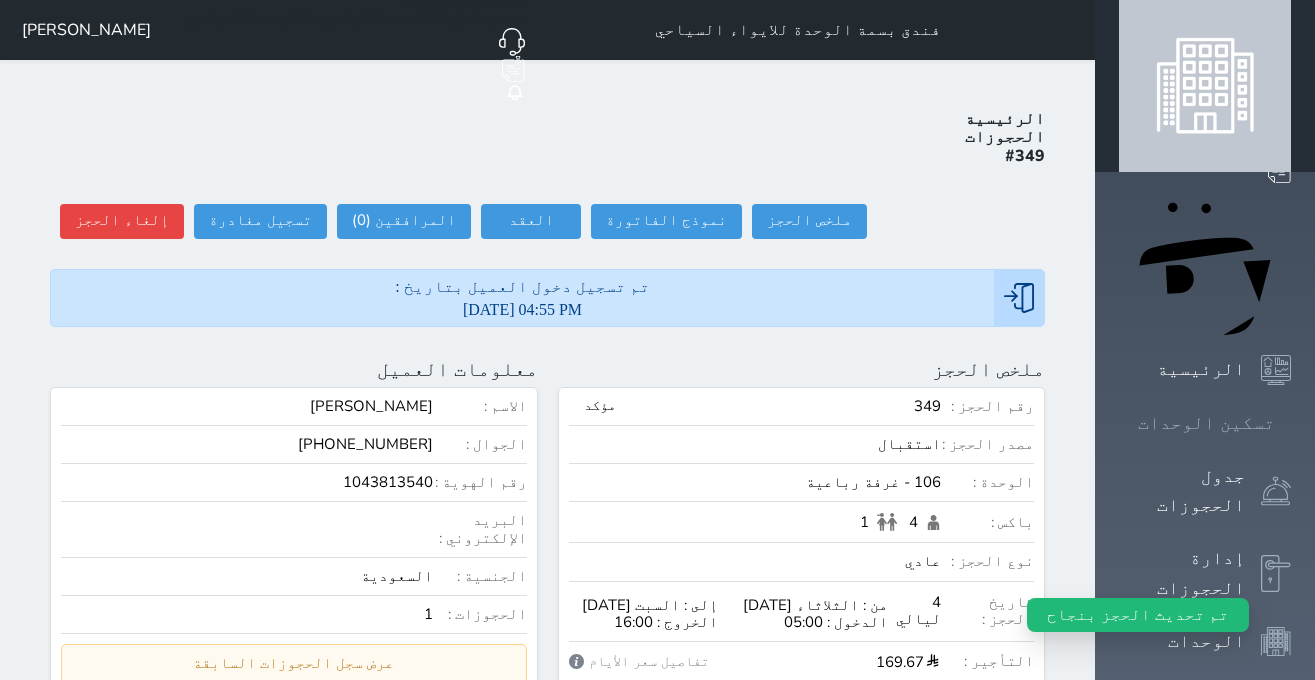 click at bounding box center (1291, 423) 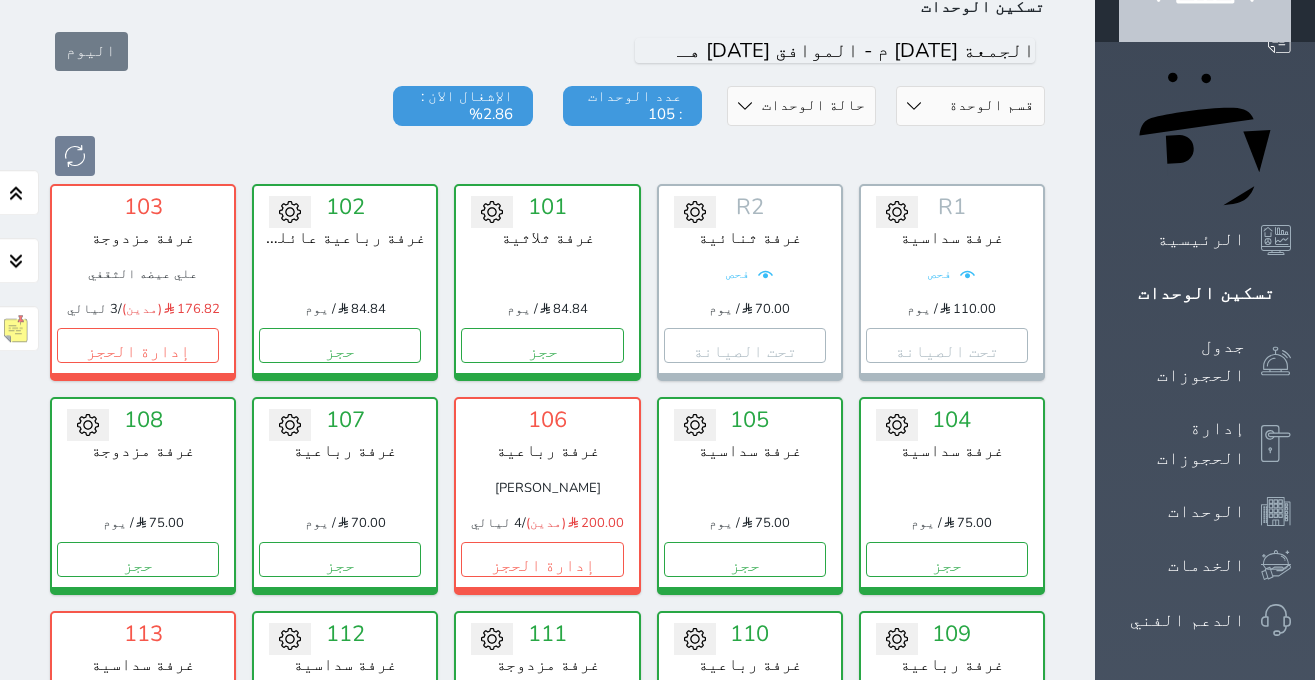 scroll, scrollTop: 78, scrollLeft: 0, axis: vertical 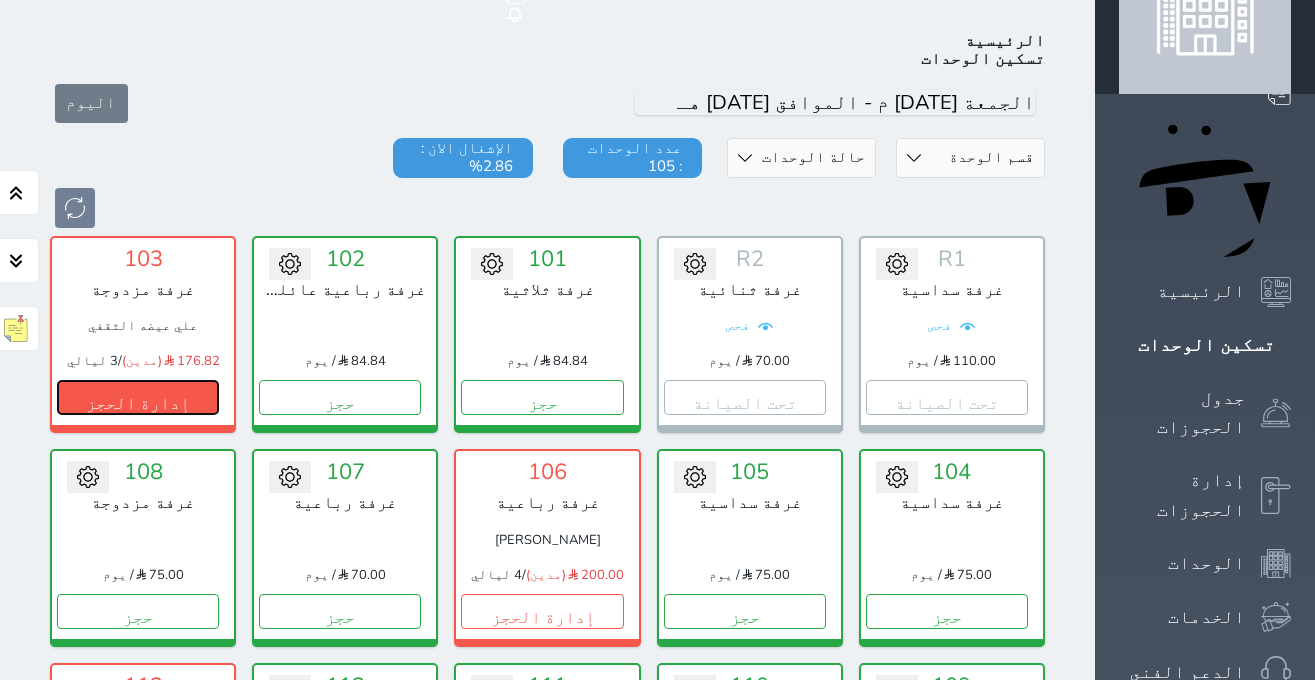 click on "إدارة الحجز" at bounding box center [138, 397] 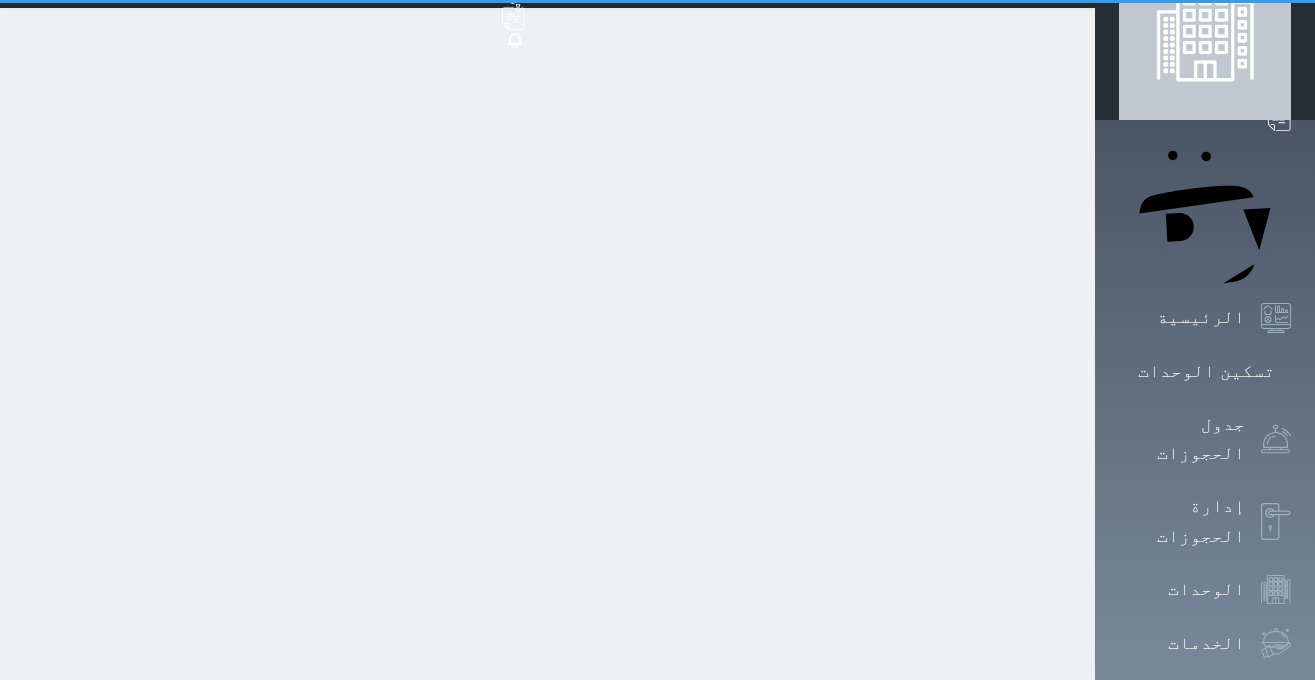 scroll, scrollTop: 0, scrollLeft: 0, axis: both 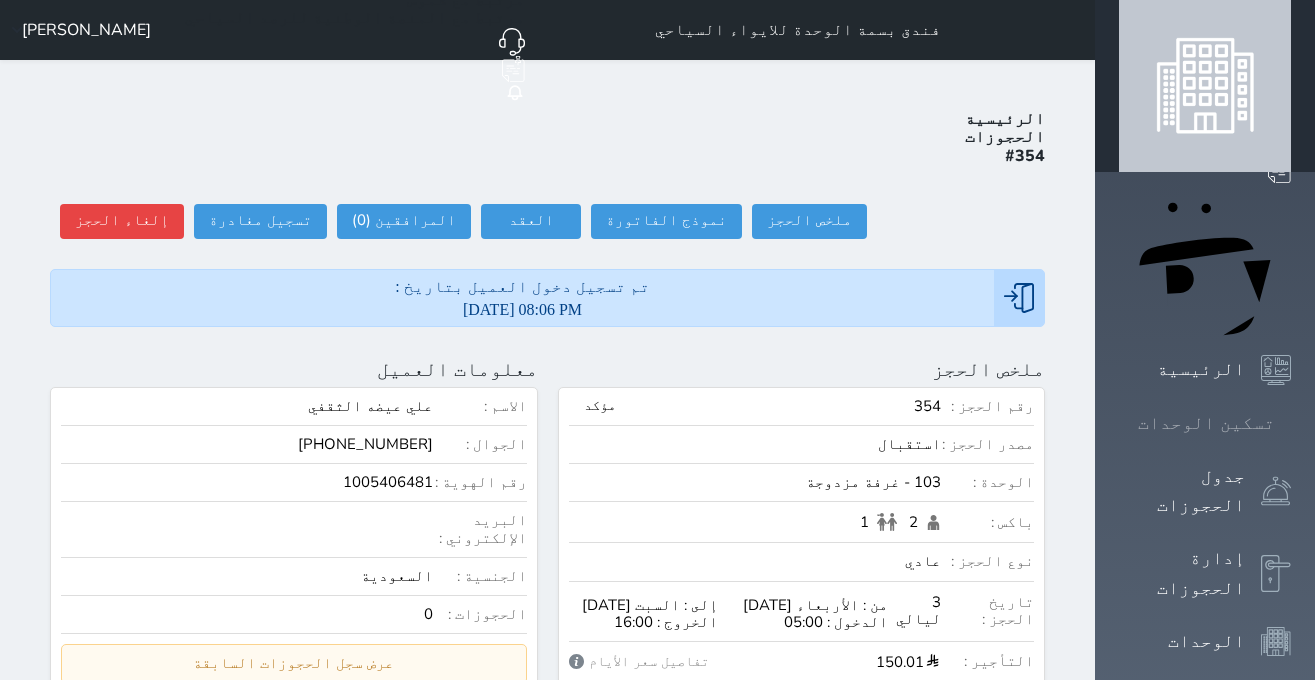 click at bounding box center [1291, 423] 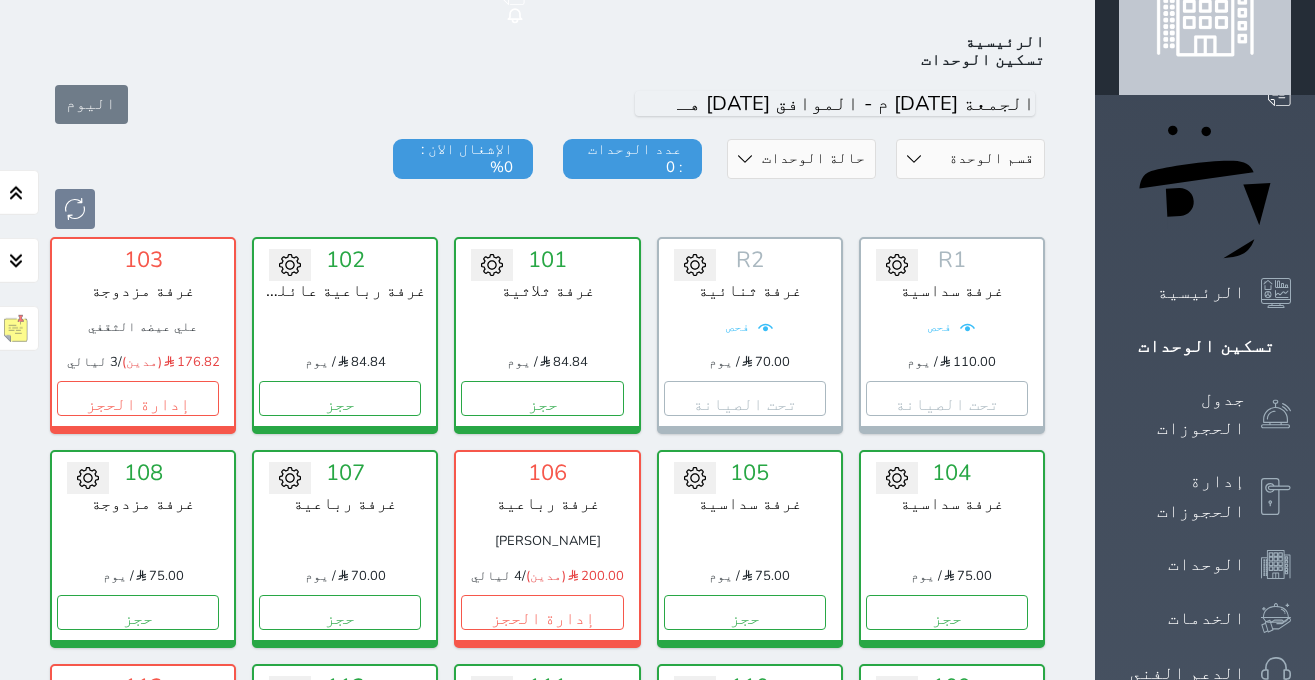 scroll, scrollTop: 78, scrollLeft: 0, axis: vertical 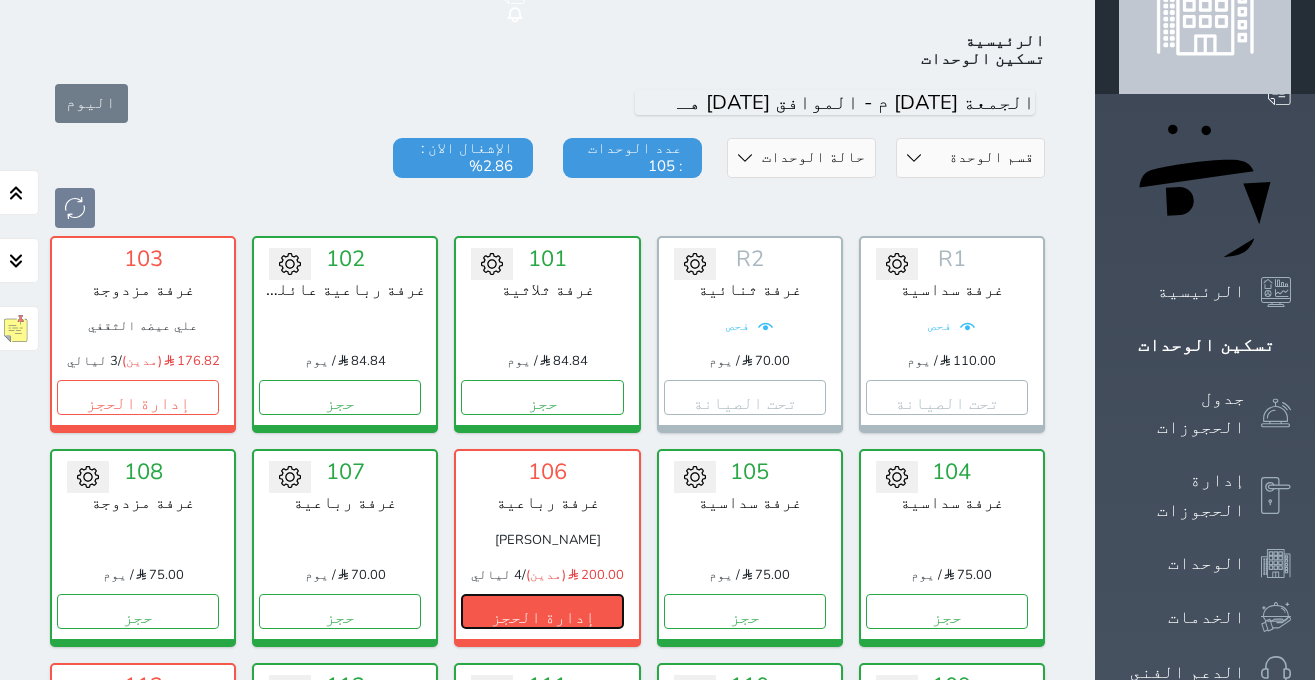 click on "إدارة الحجز" at bounding box center (542, 611) 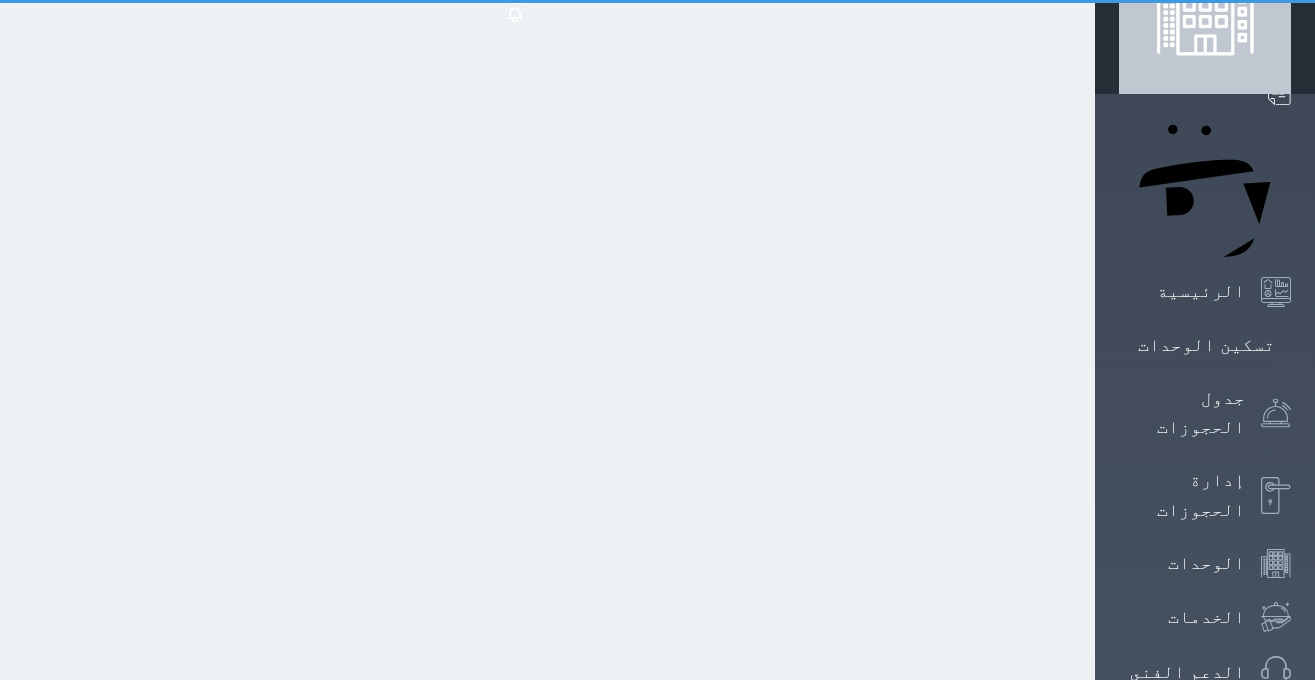 scroll, scrollTop: 0, scrollLeft: 0, axis: both 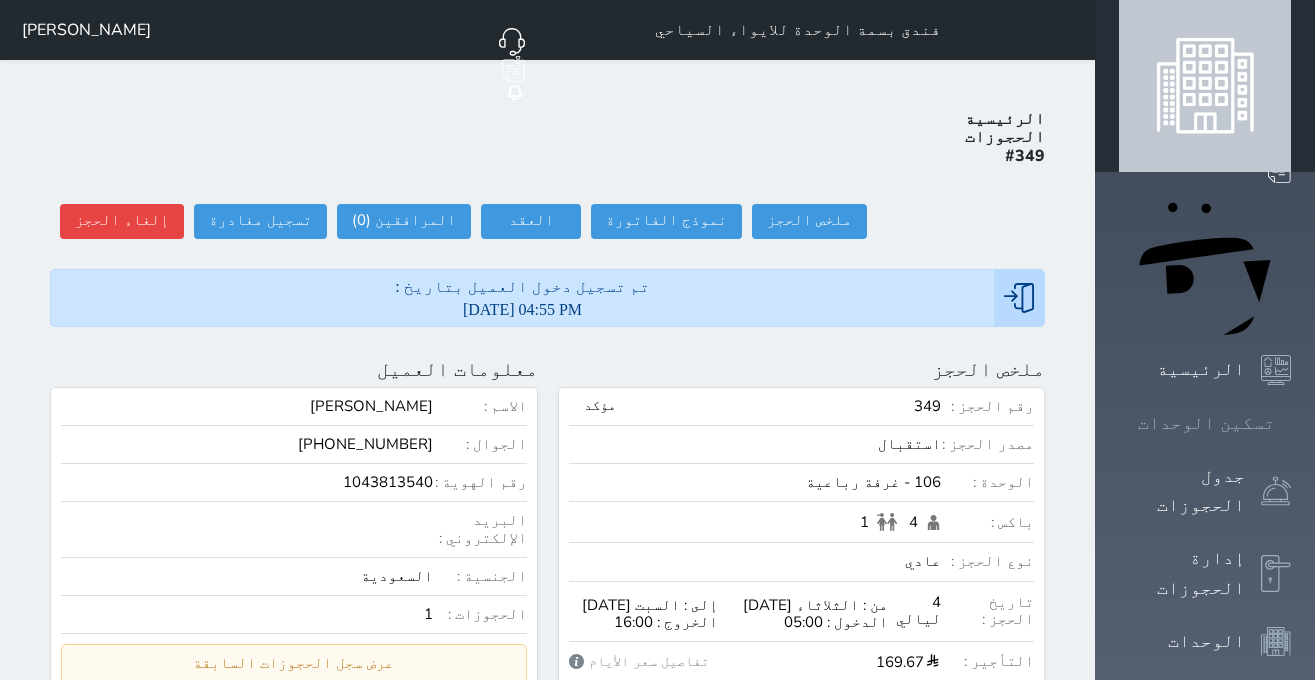 click at bounding box center [1291, 423] 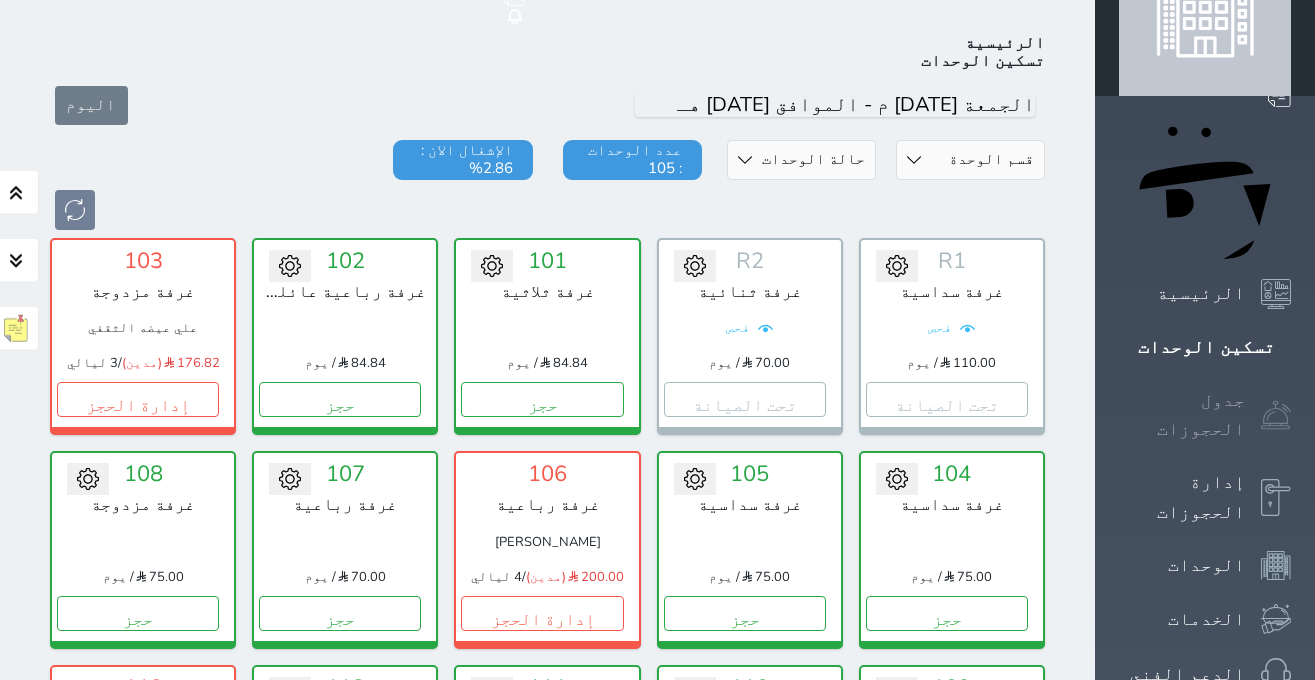 scroll, scrollTop: 78, scrollLeft: 0, axis: vertical 